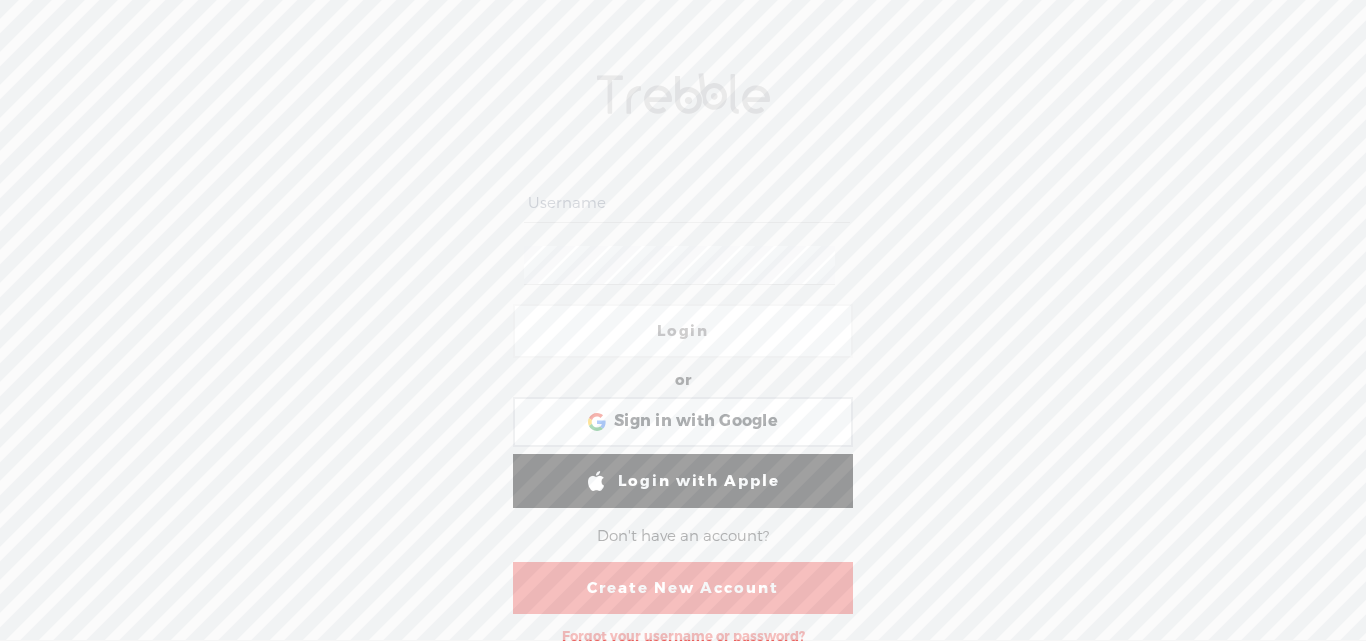 scroll, scrollTop: 0, scrollLeft: 0, axis: both 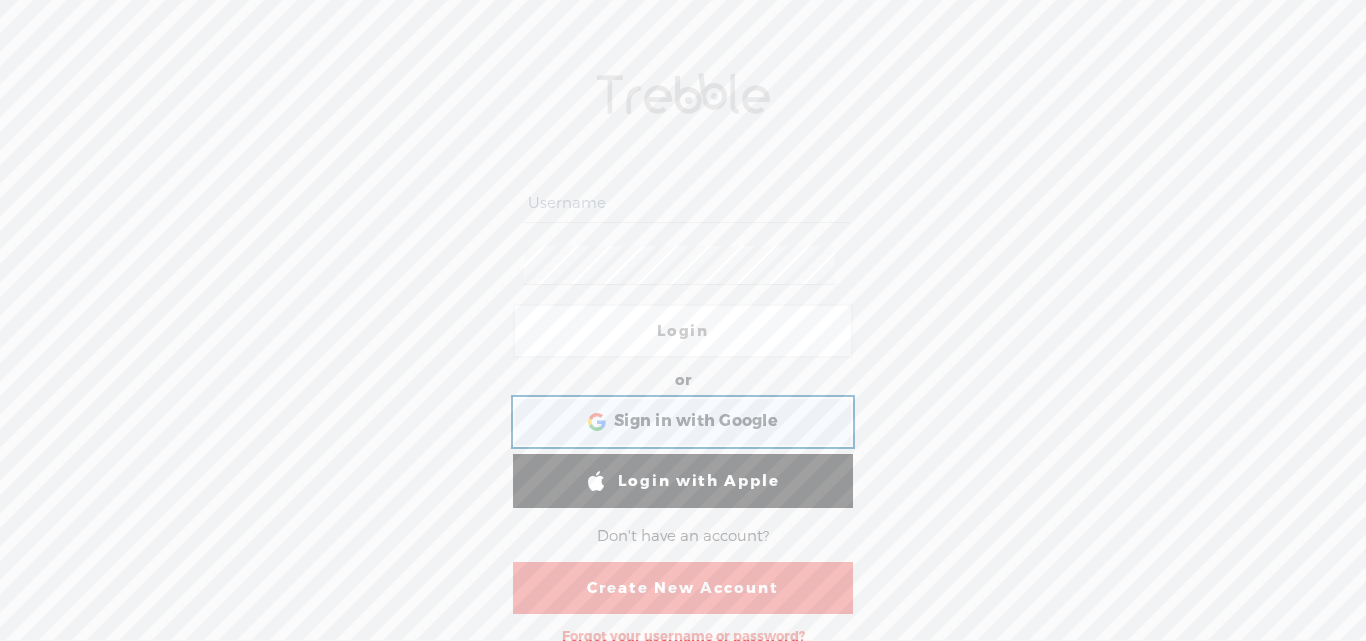 click on "Sign in with Google" at bounding box center (696, 421) 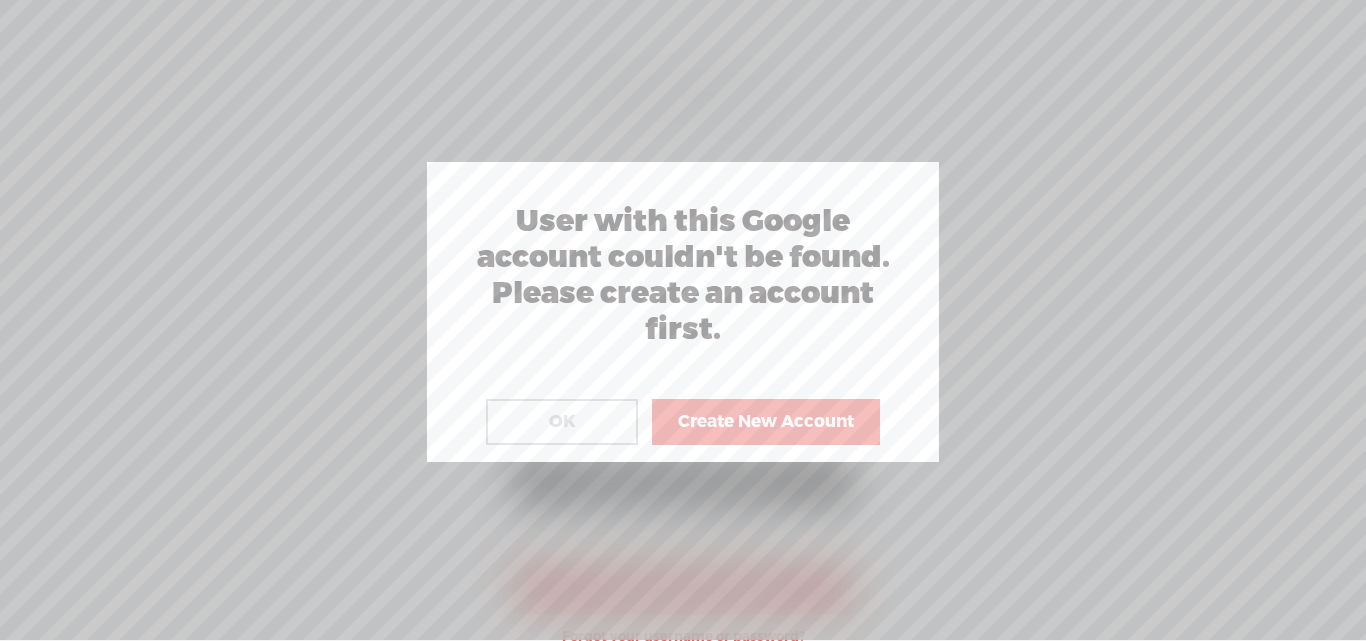 click on "OK" at bounding box center [562, 422] 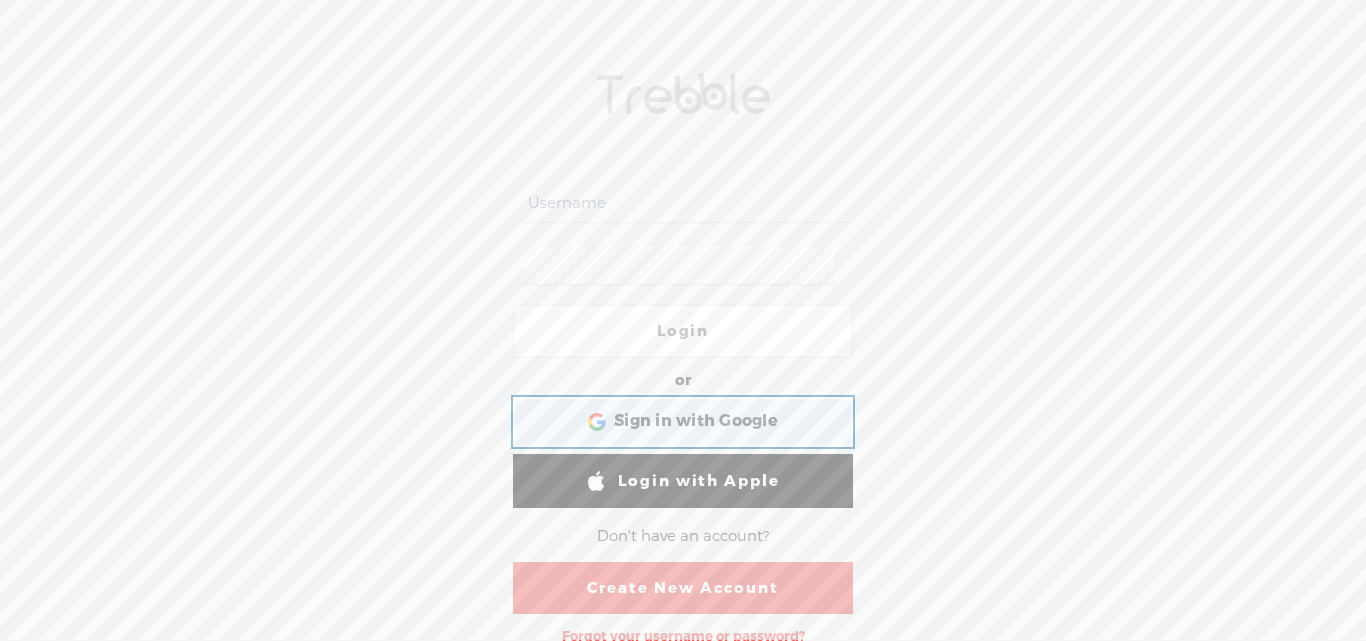 click at bounding box center (596, 427) 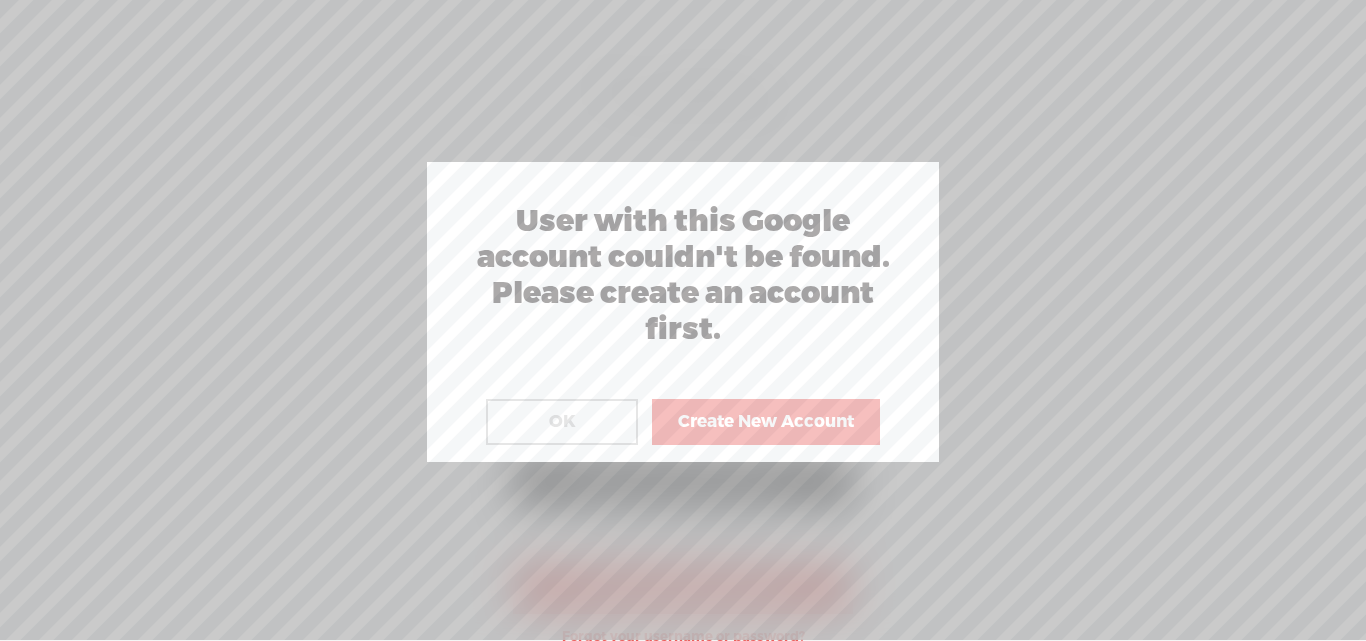 click on "Create New Account" at bounding box center (766, 422) 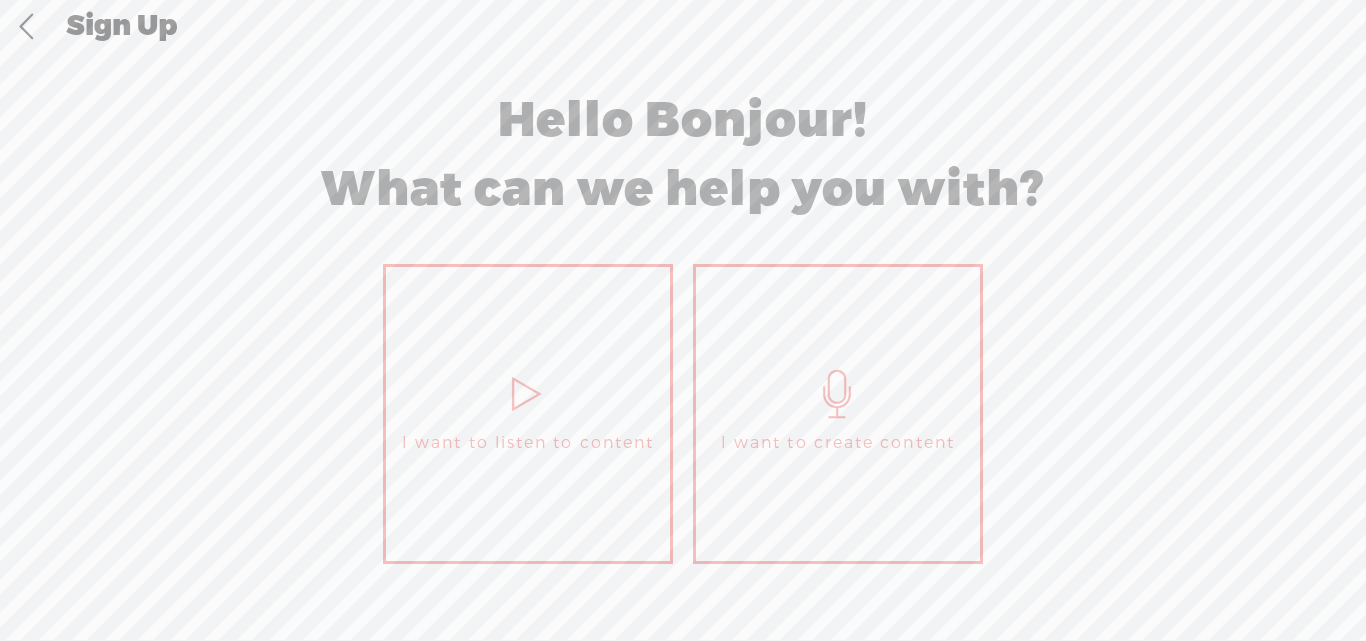 click on "I want to create content" at bounding box center (838, 414) 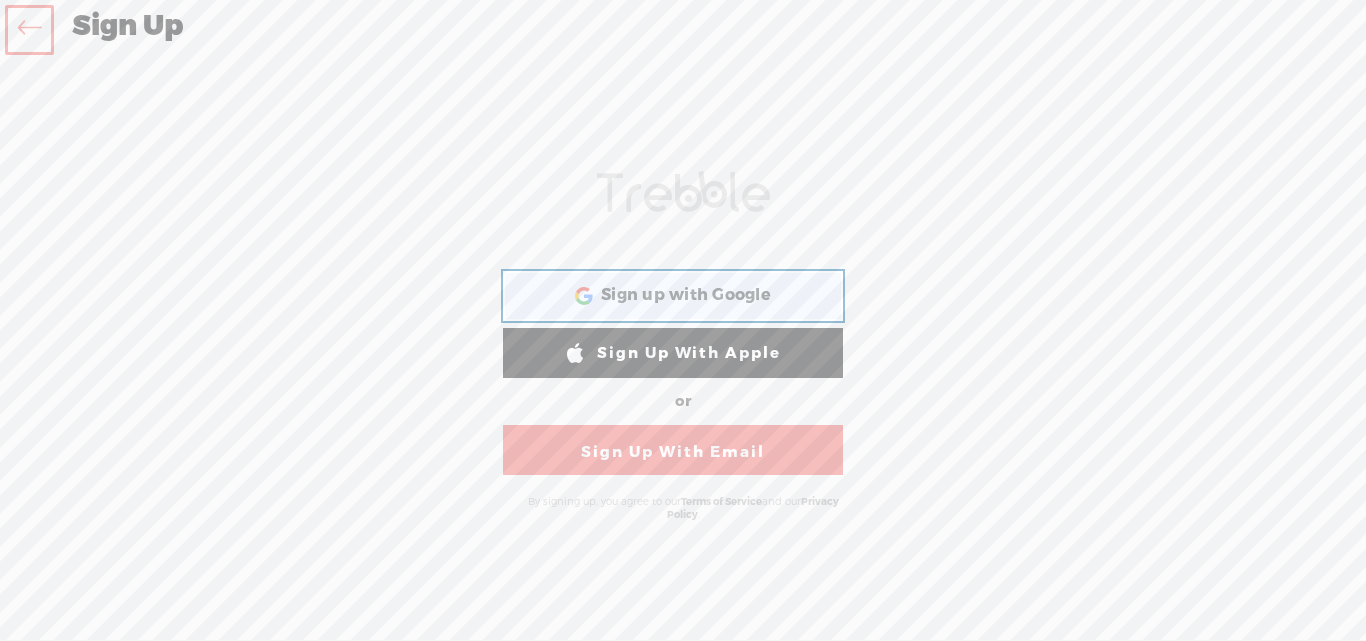 click on "Sign up with Google" at bounding box center (686, 295) 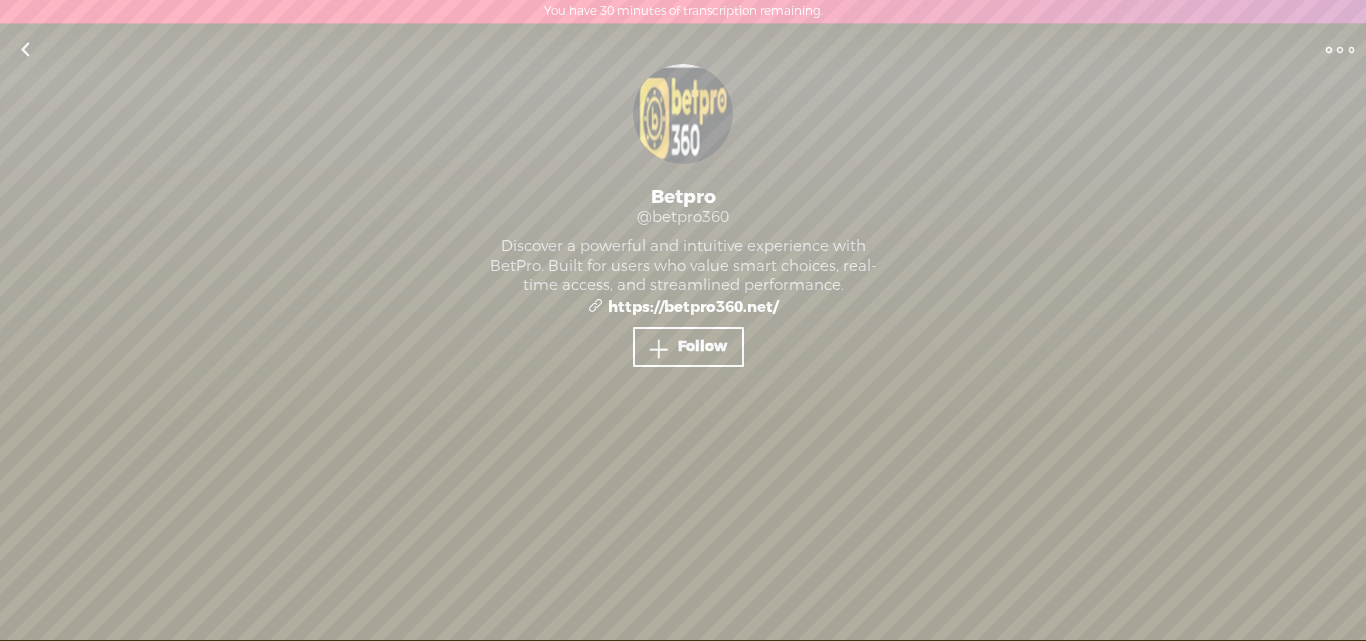 click at bounding box center [1340, 50] 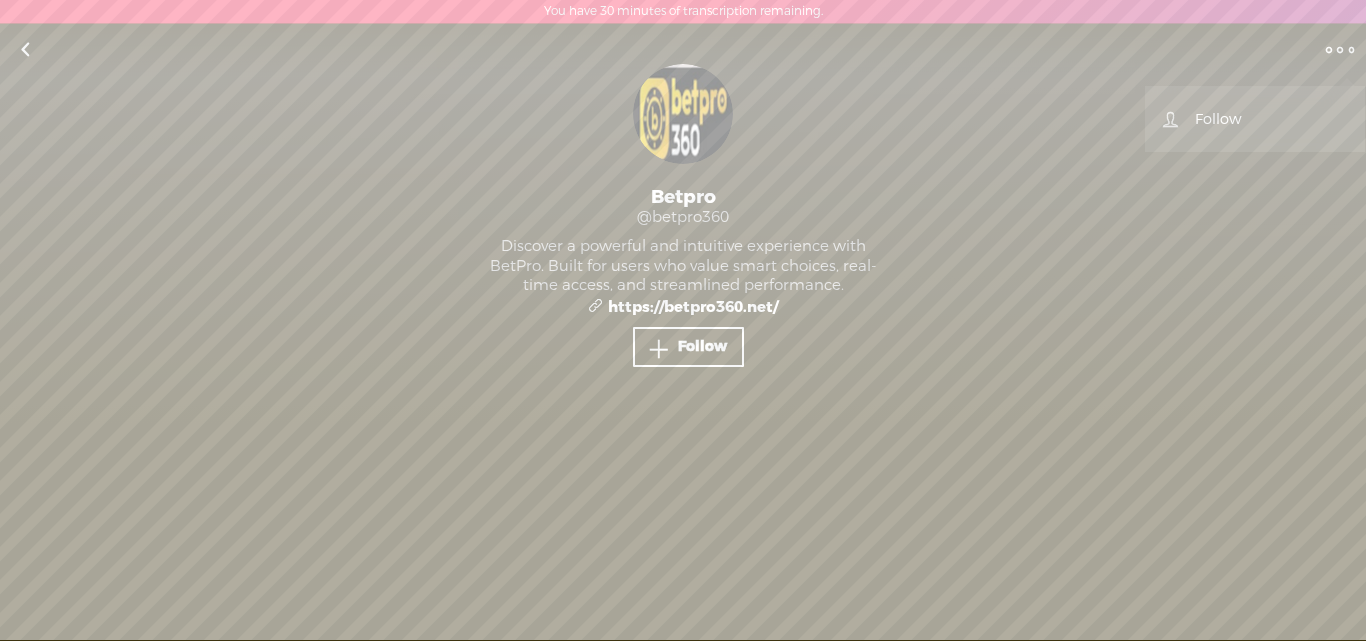 click at bounding box center [25, 50] 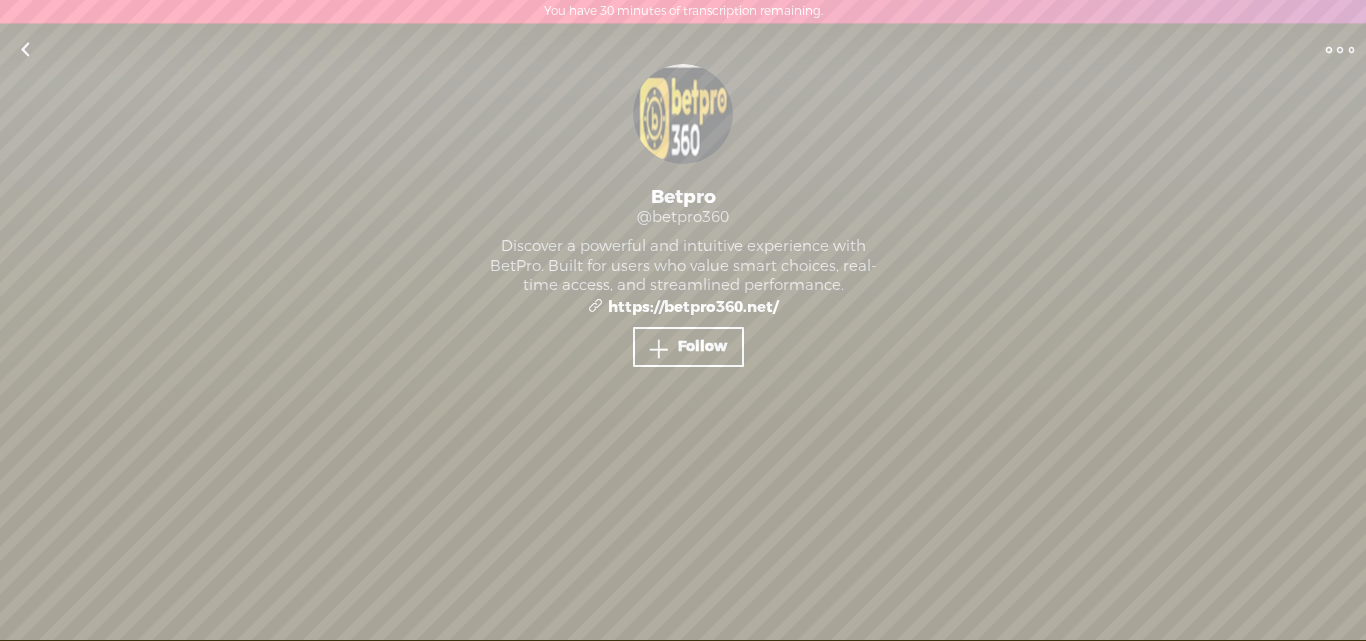 click at bounding box center [25, 50] 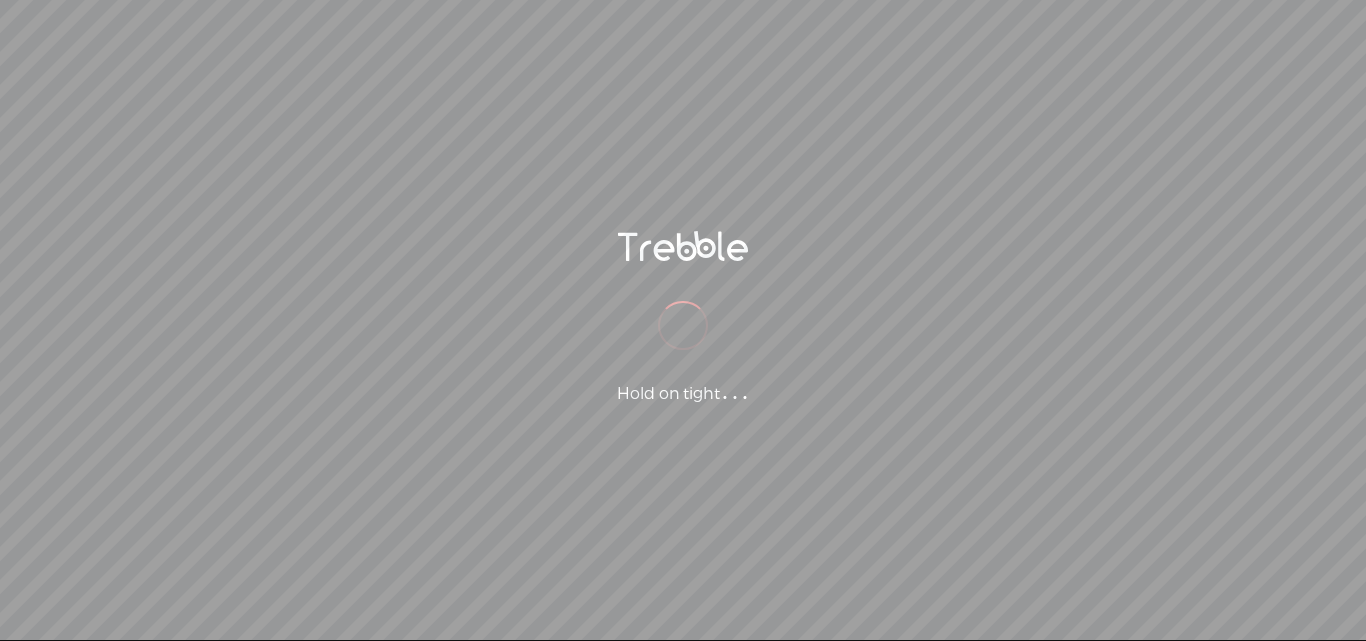 scroll, scrollTop: 0, scrollLeft: 0, axis: both 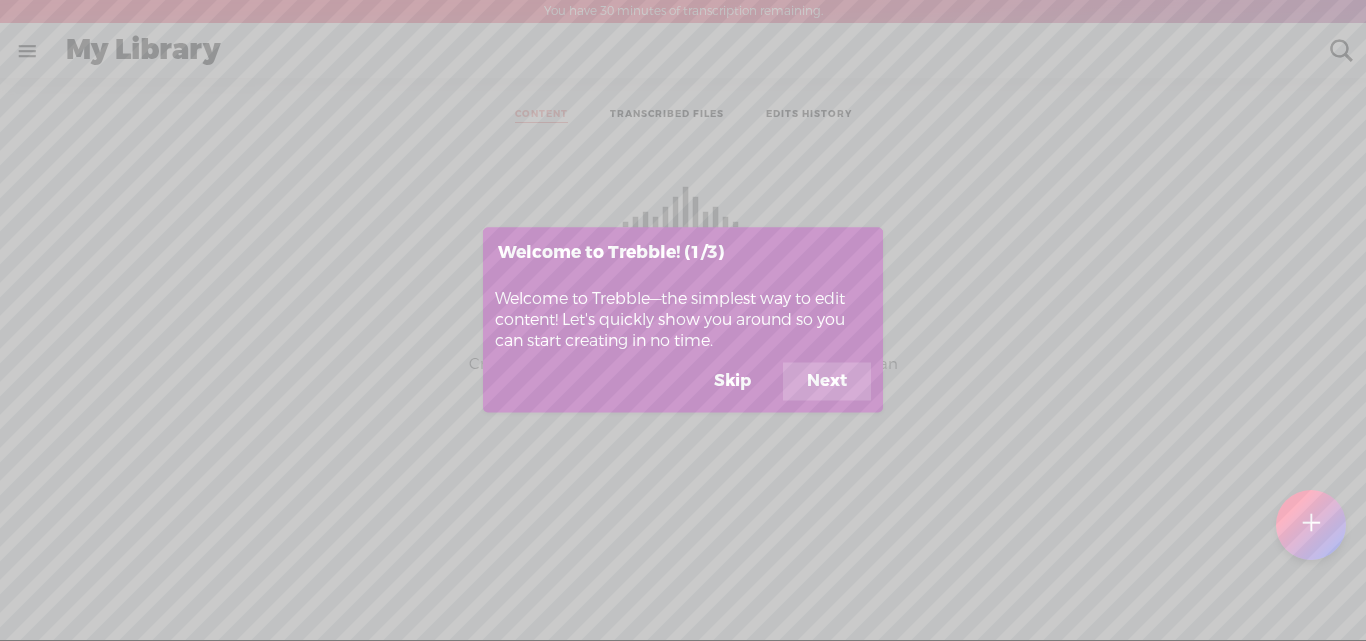 click on "Skip" at bounding box center [732, 382] 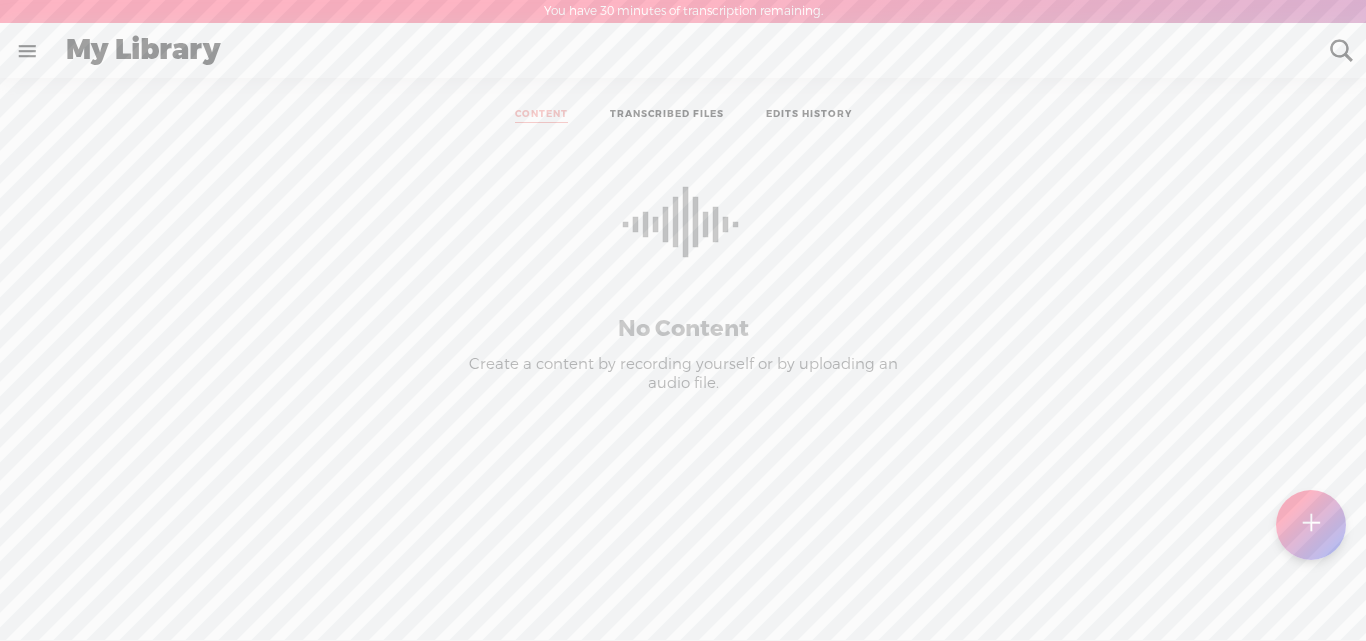 click on "TRANSCRIBED FILES" at bounding box center (667, 115) 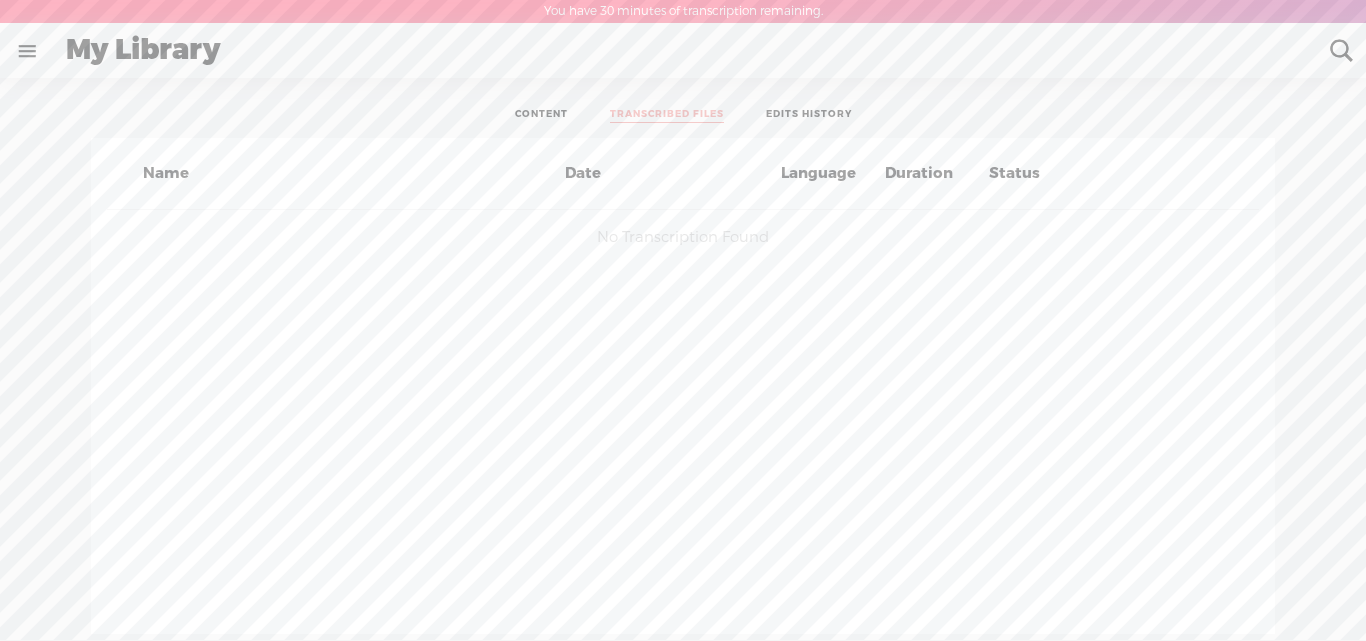 click on "EDITS HISTORY" at bounding box center (809, 115) 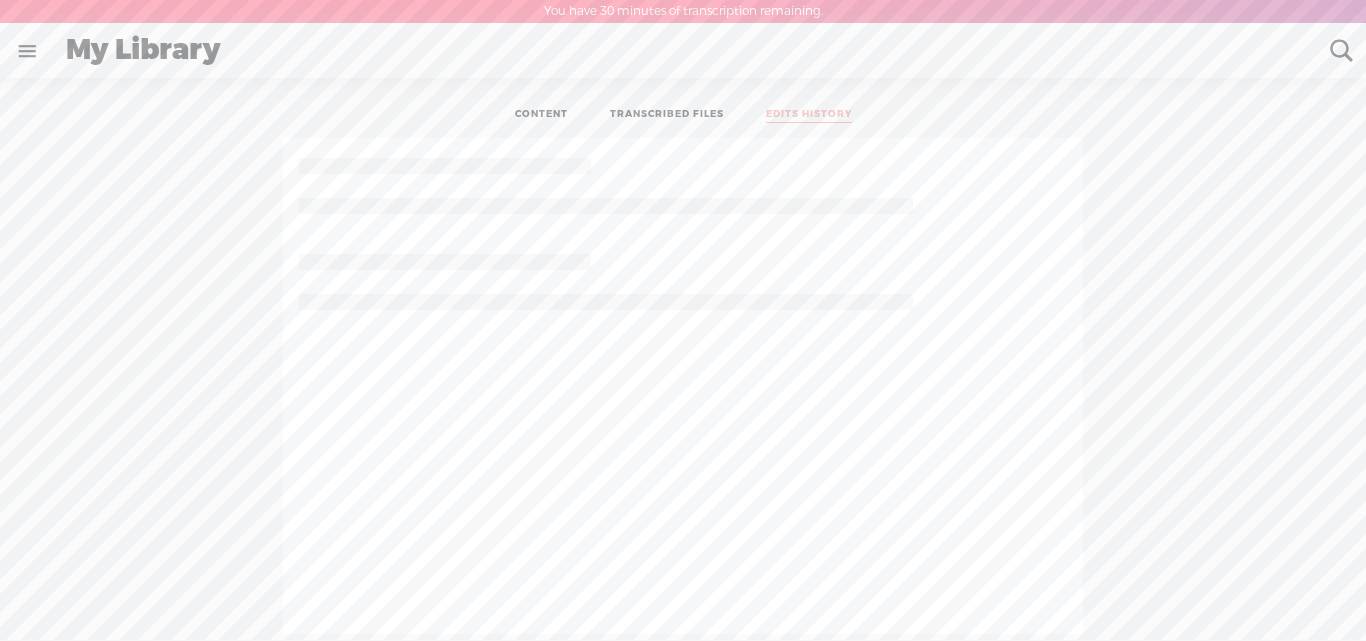 click on "CONTENT
TRANSCRIBED FILES
EDITS HISTORY" at bounding box center (683, 115) 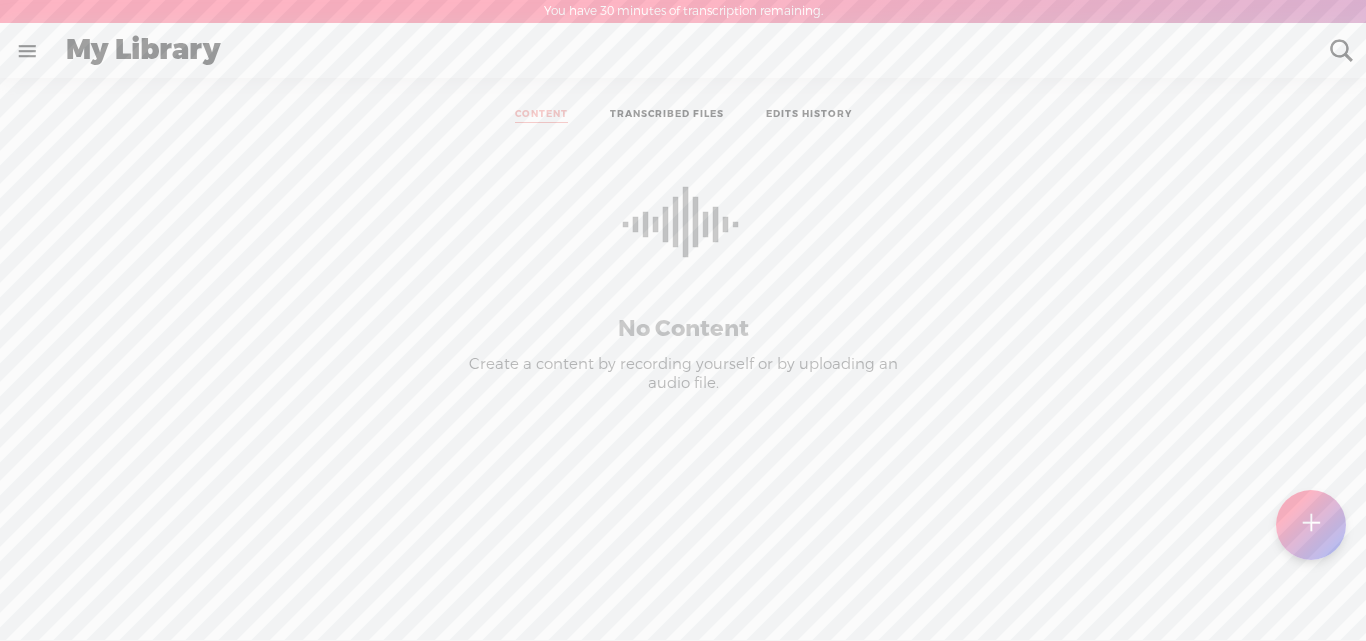 click on "My Library" at bounding box center (684, 51) 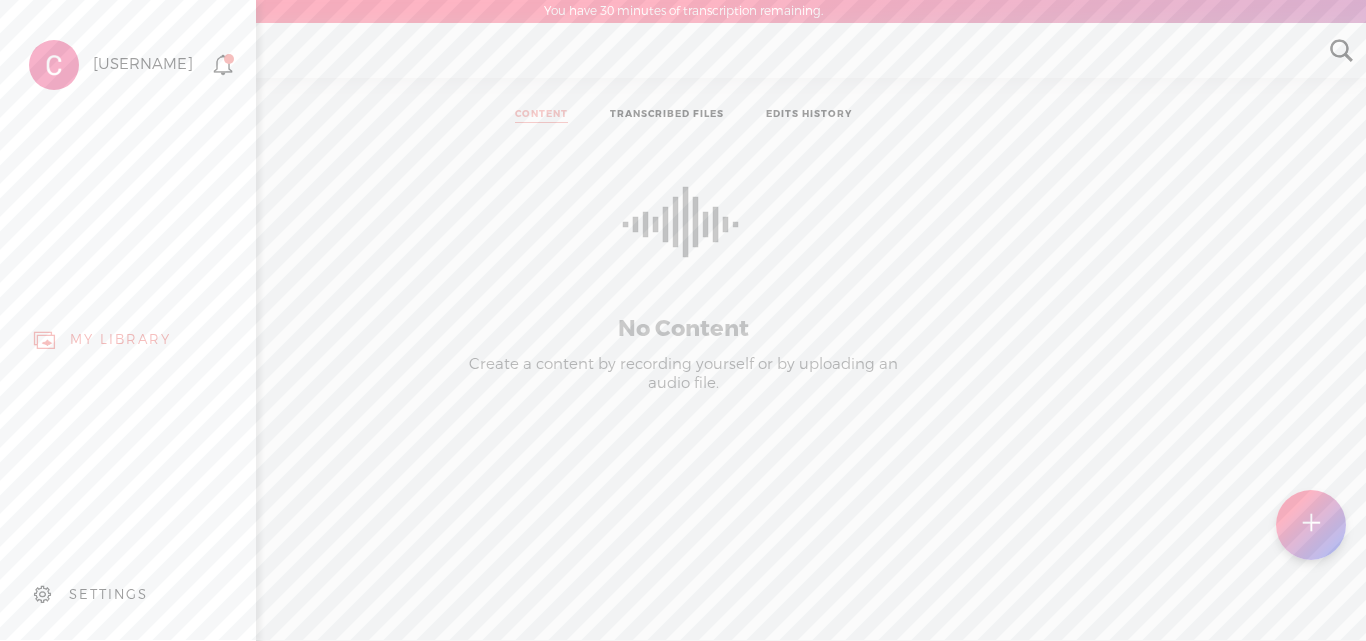 click on "MY LIBRARY" at bounding box center (120, 339) 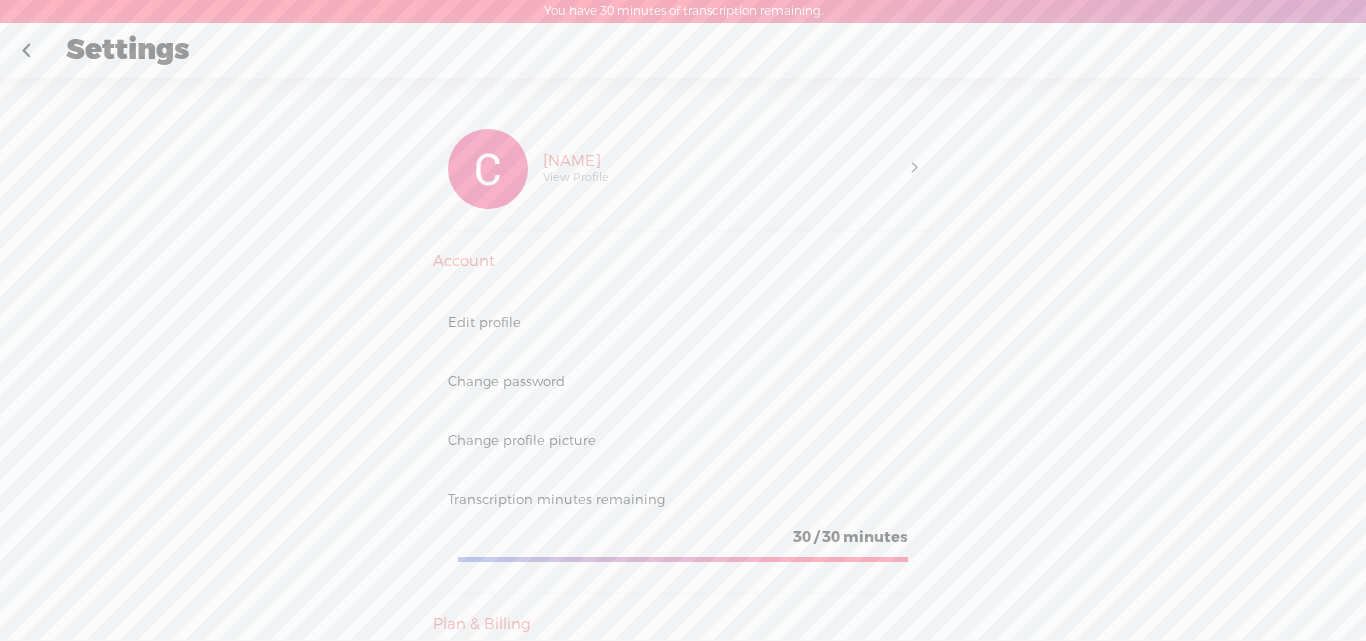 click on "Edit profile" at bounding box center [683, 322] 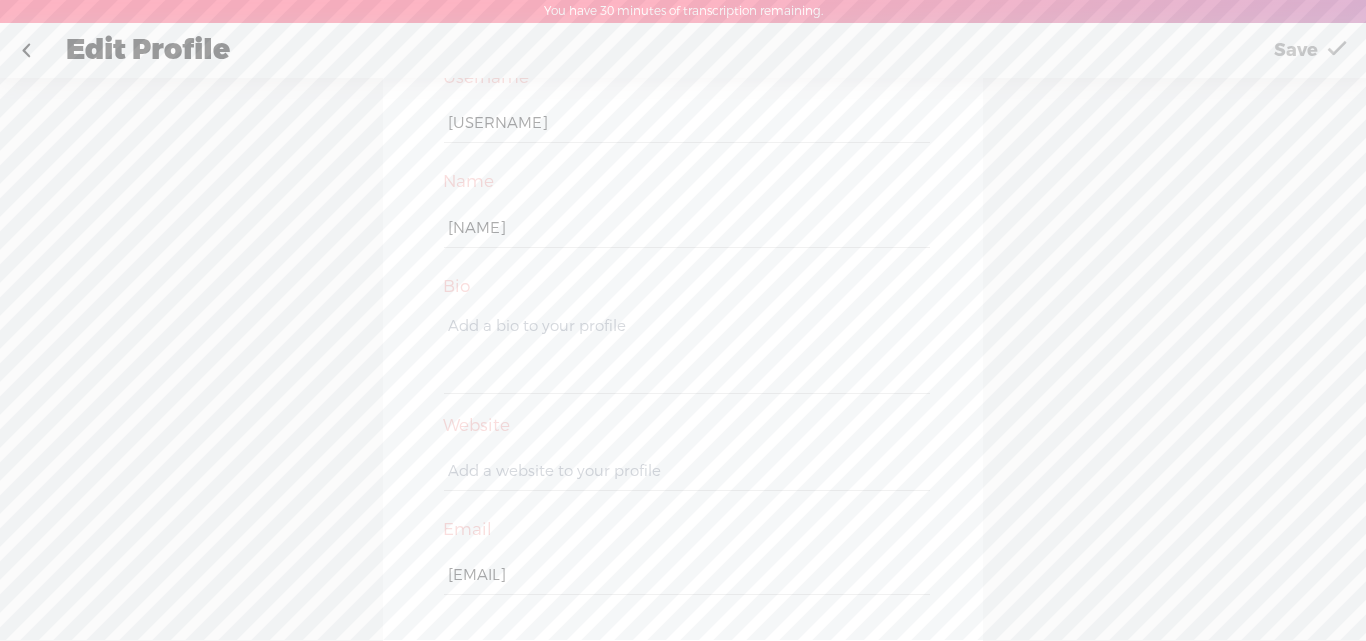 scroll, scrollTop: 102, scrollLeft: 0, axis: vertical 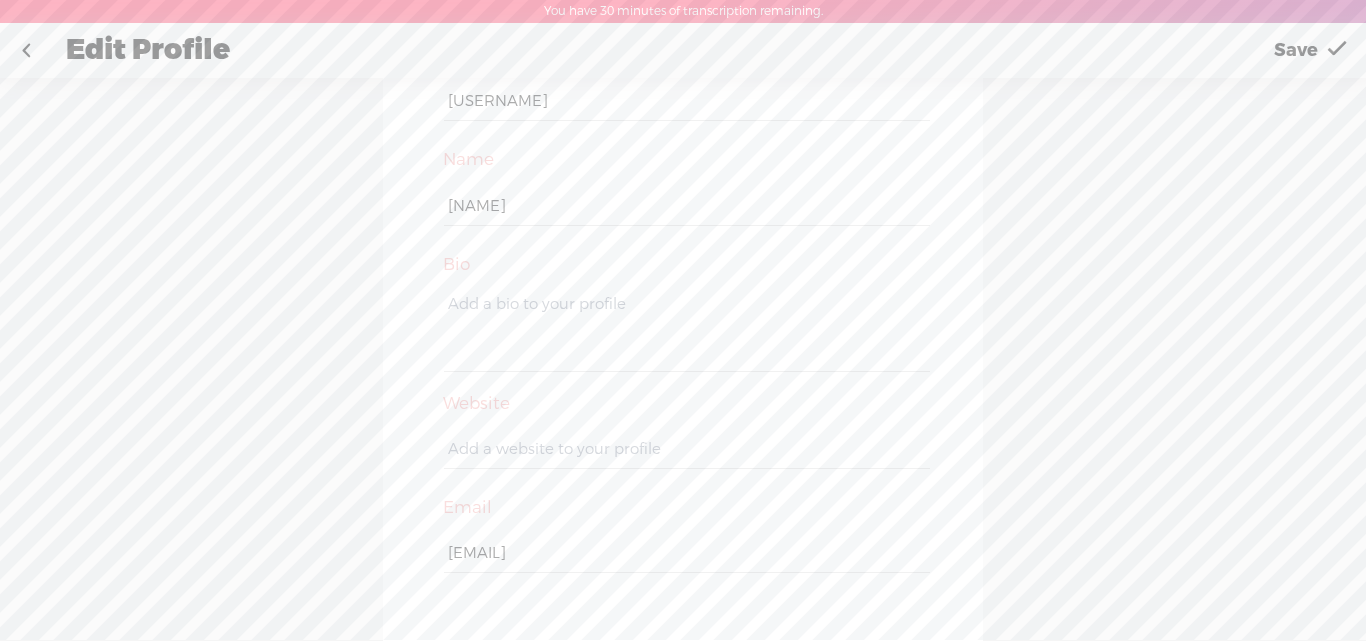 click on "Edit Profile" at bounding box center [652, 51] 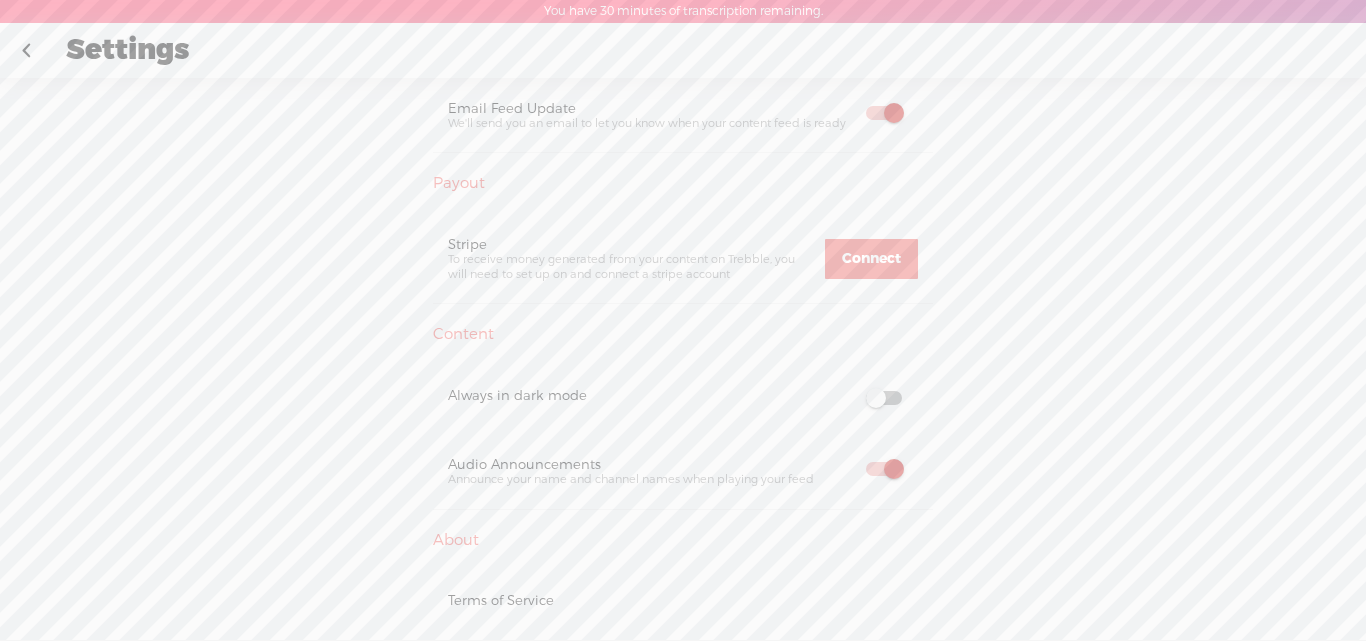 scroll, scrollTop: 0, scrollLeft: 0, axis: both 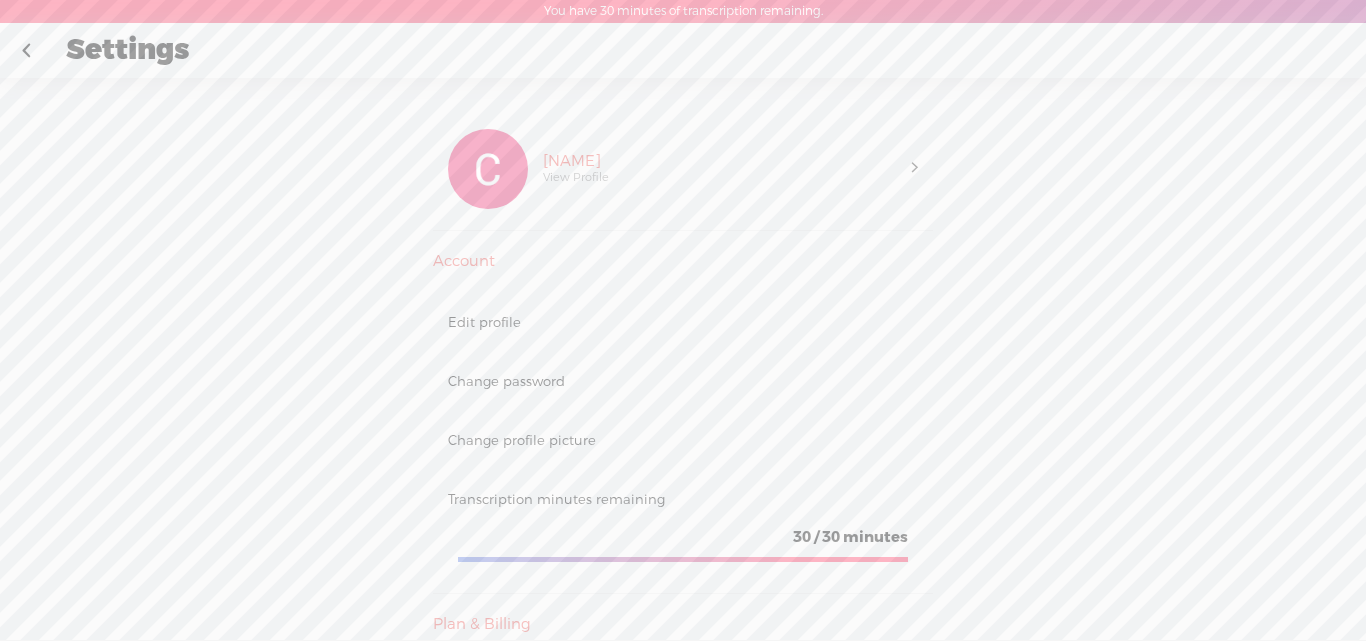 click on "Code Blue Essays" at bounding box center (572, 162) 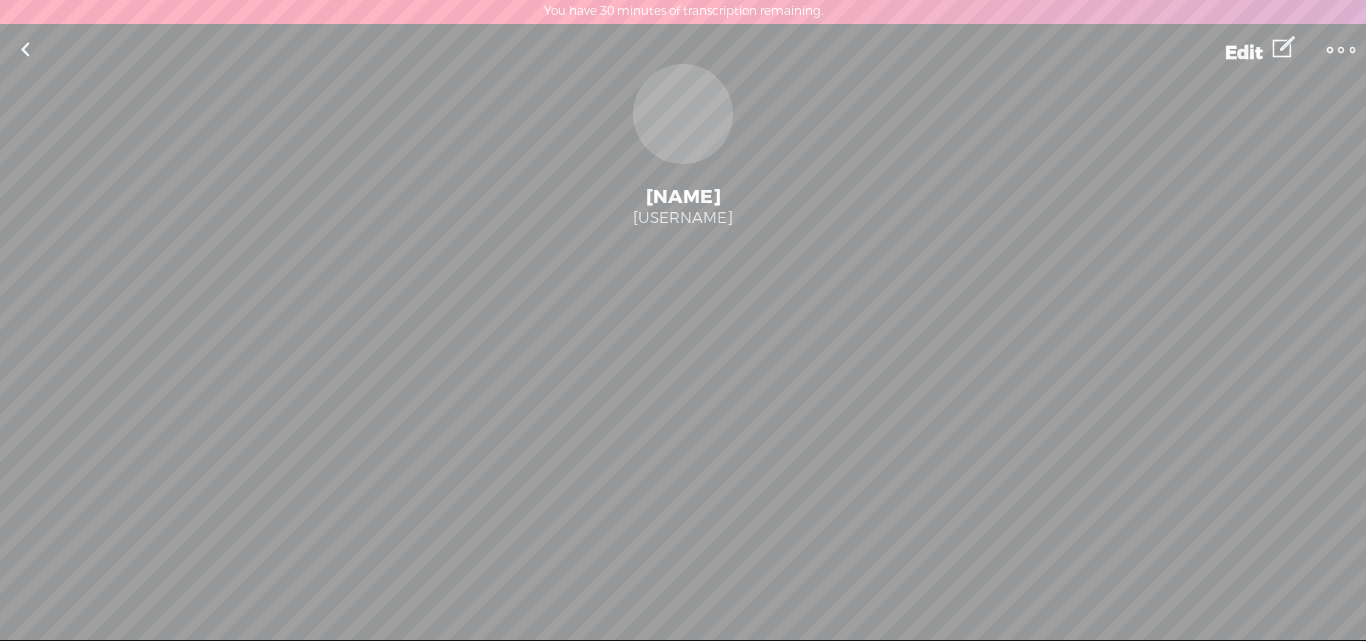 click on "Edit" at bounding box center [1260, 49] 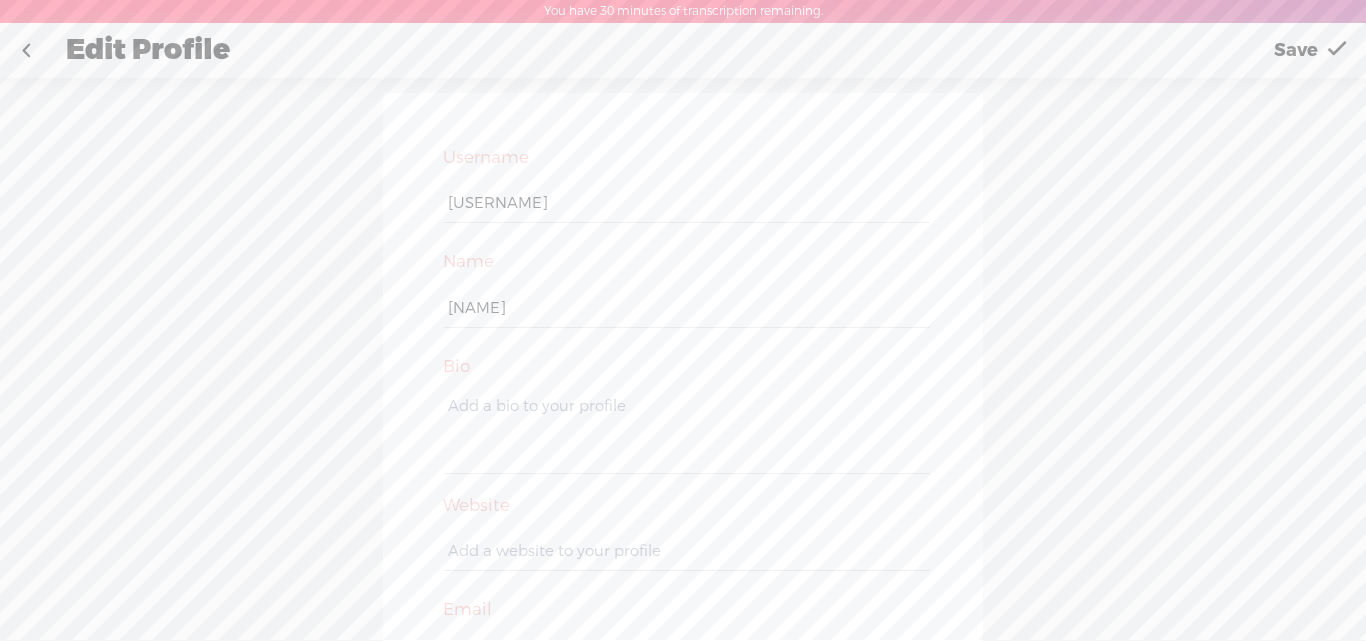 click at bounding box center (26, 51) 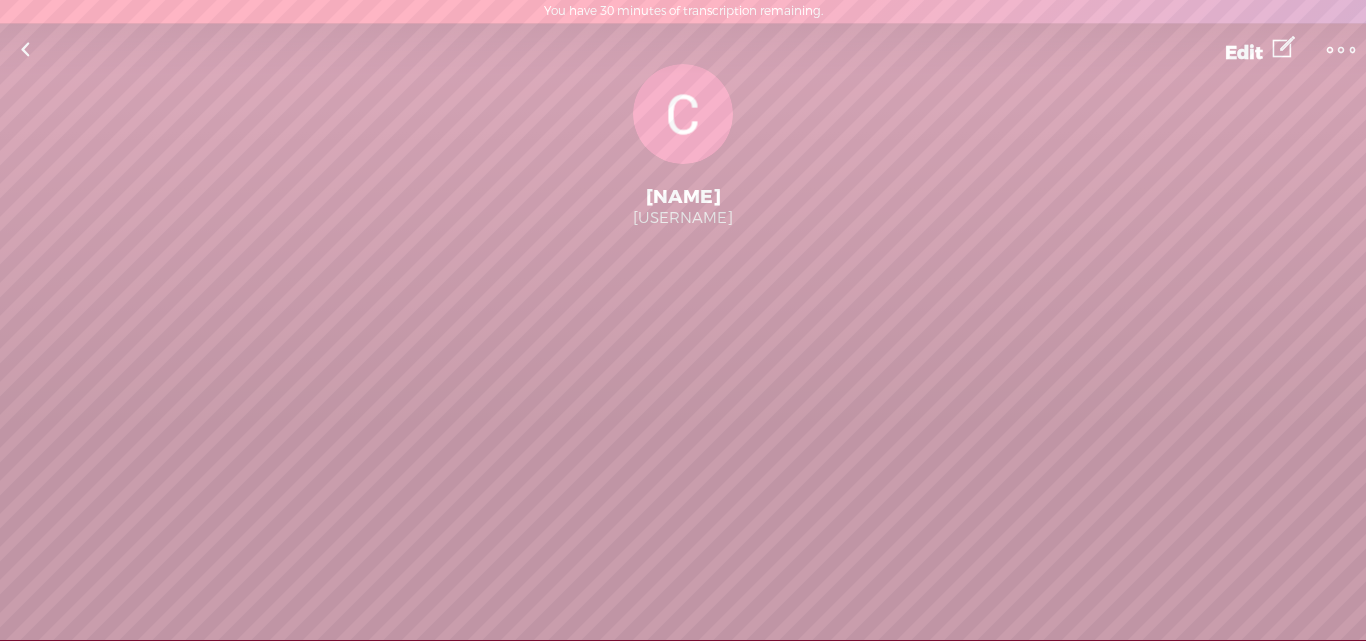 click at bounding box center [1284, 49] 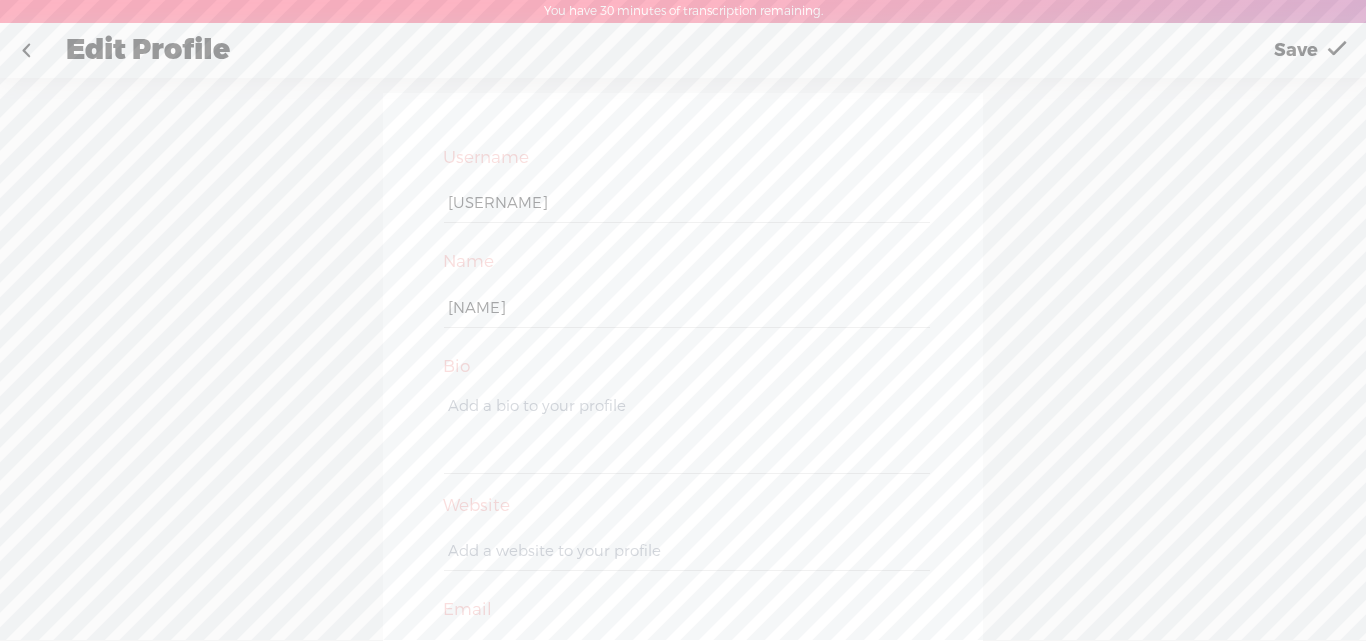 click at bounding box center [686, 433] 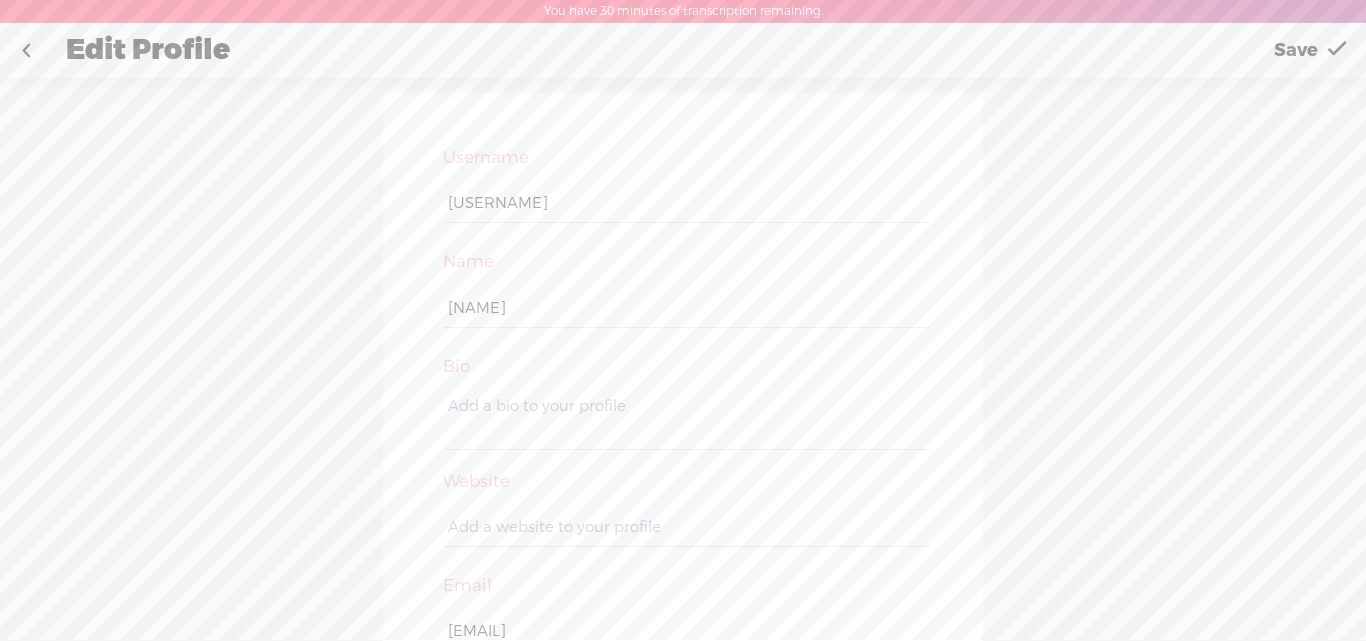 click on "Code blue Essays" at bounding box center [686, 308] 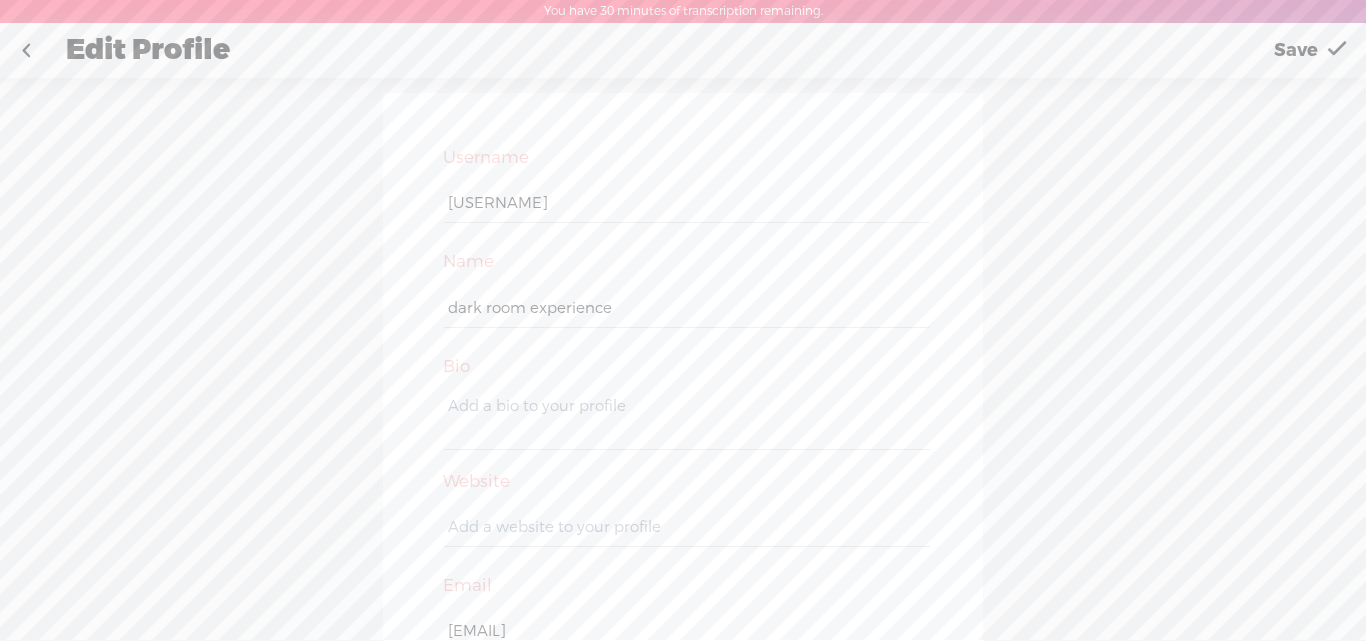 type on "dark room experience" 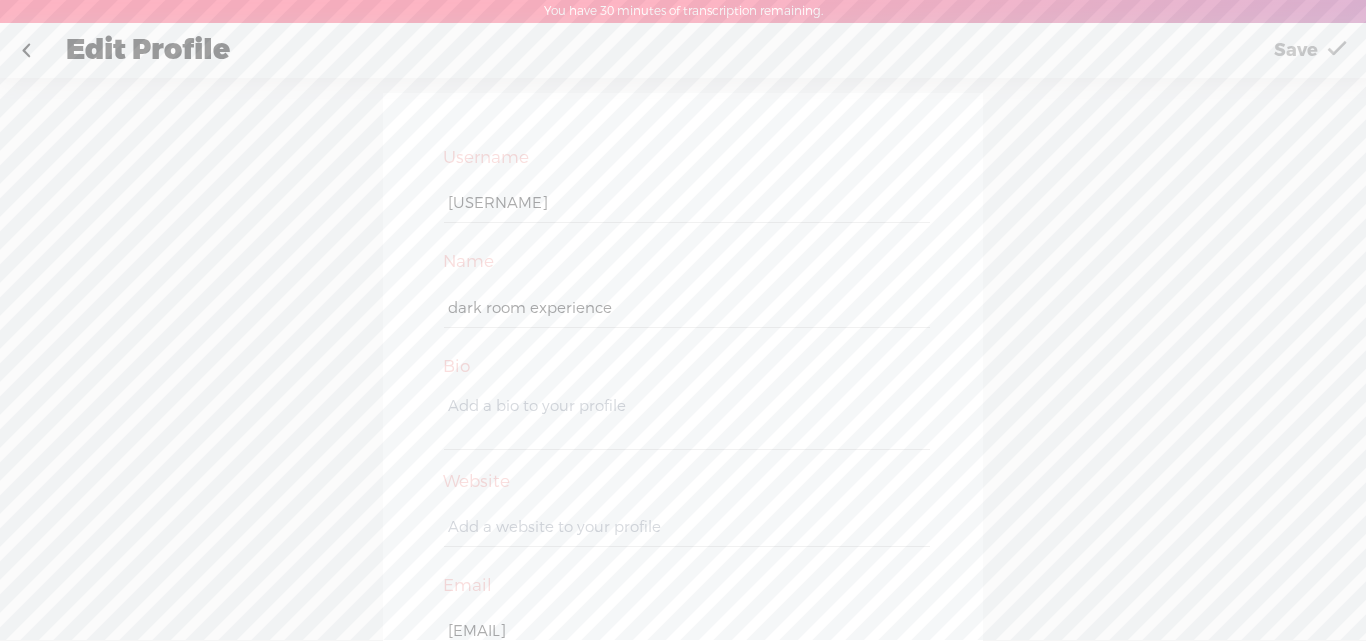 click on "g106878586909943697944" at bounding box center [686, 203] 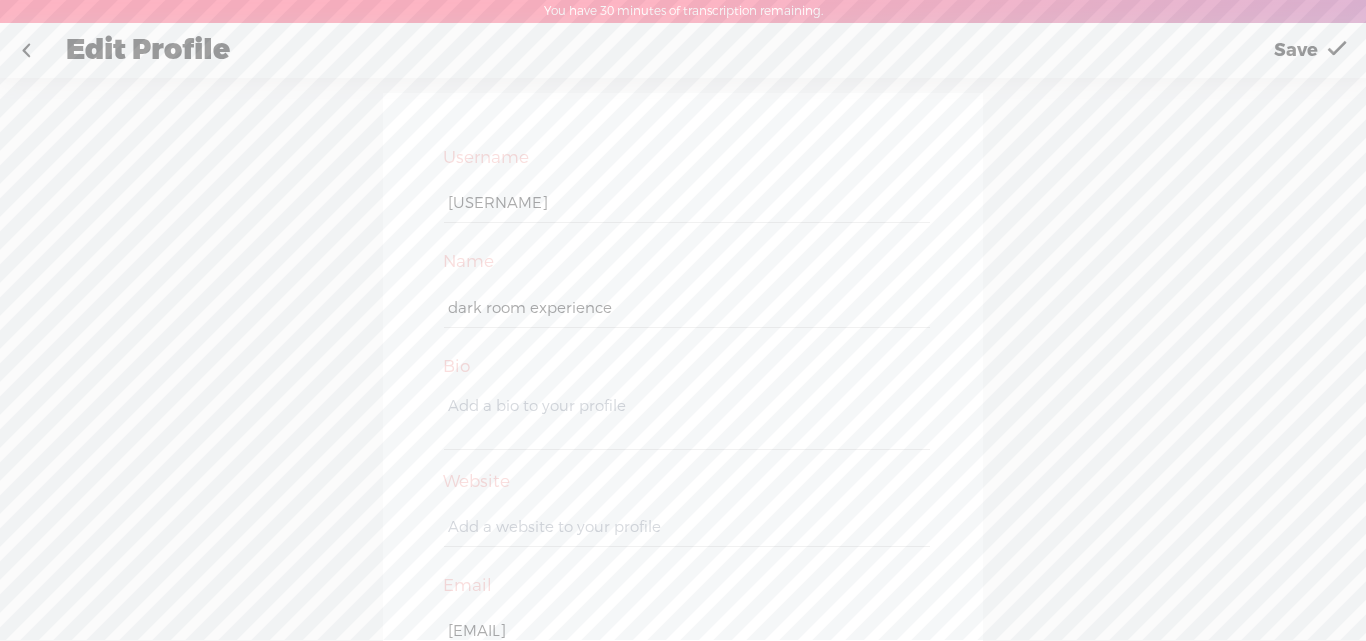 paste on "dark_room_experience" 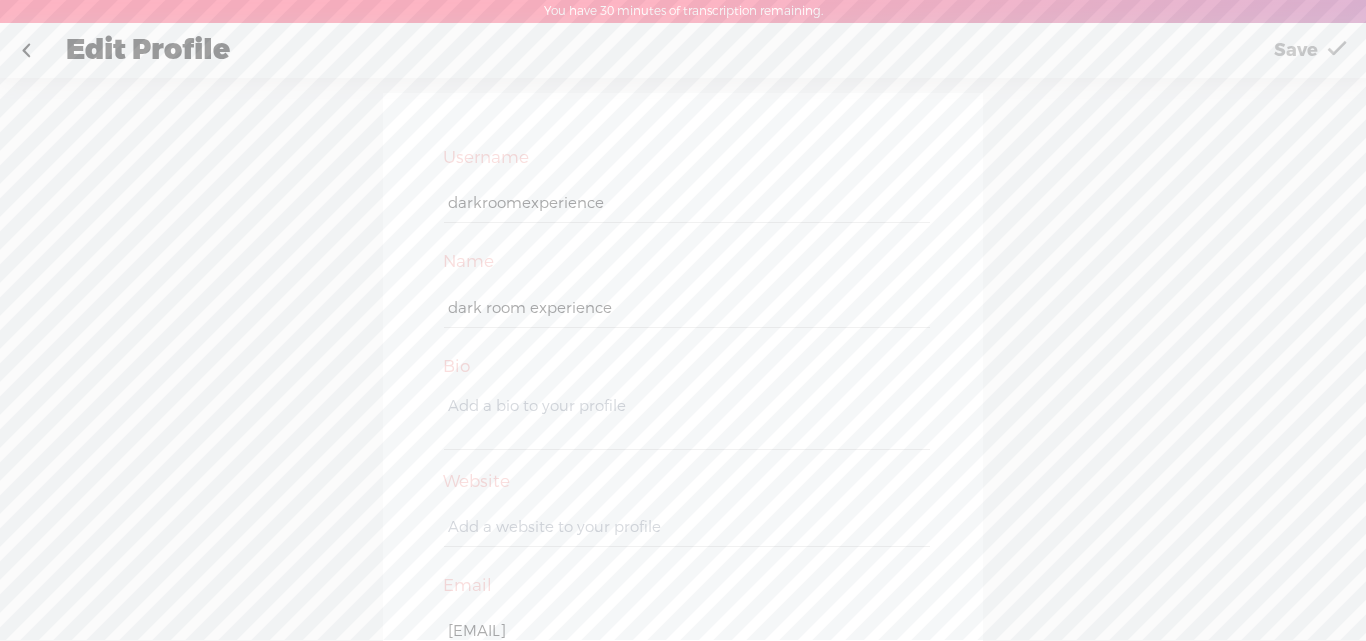 type on "darkroomexperience" 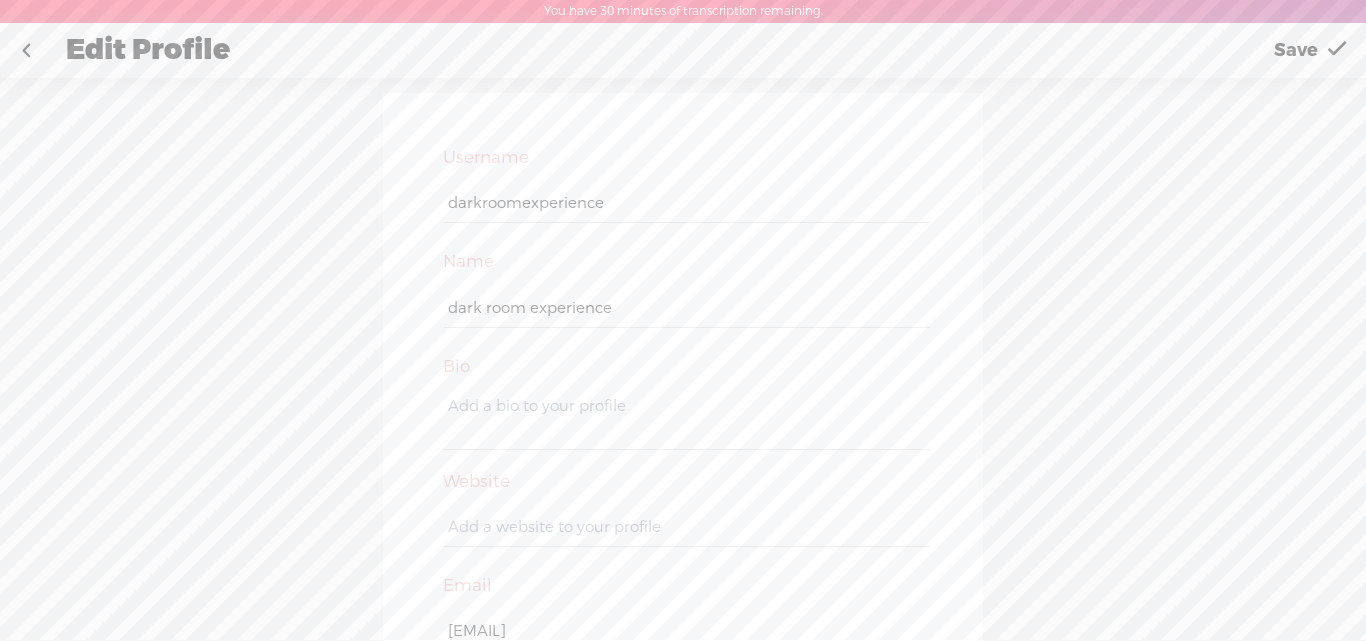 click at bounding box center (686, 421) 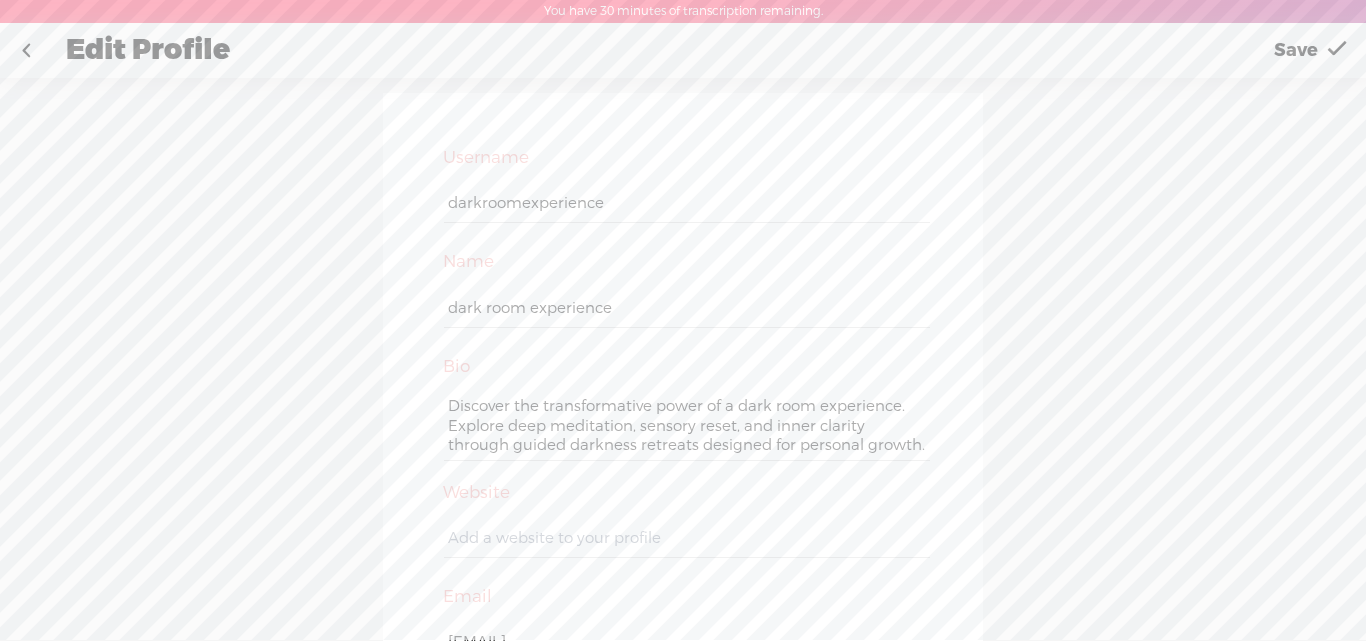scroll, scrollTop: 0, scrollLeft: 0, axis: both 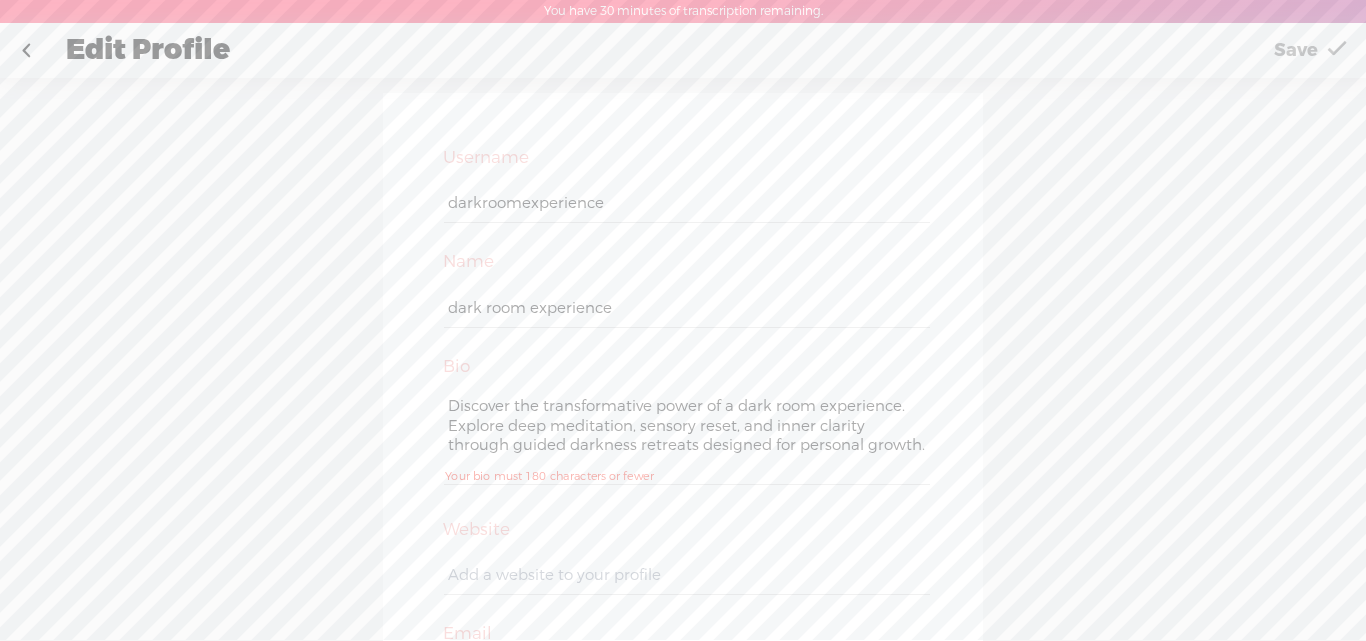 click on "Website" at bounding box center [683, 530] 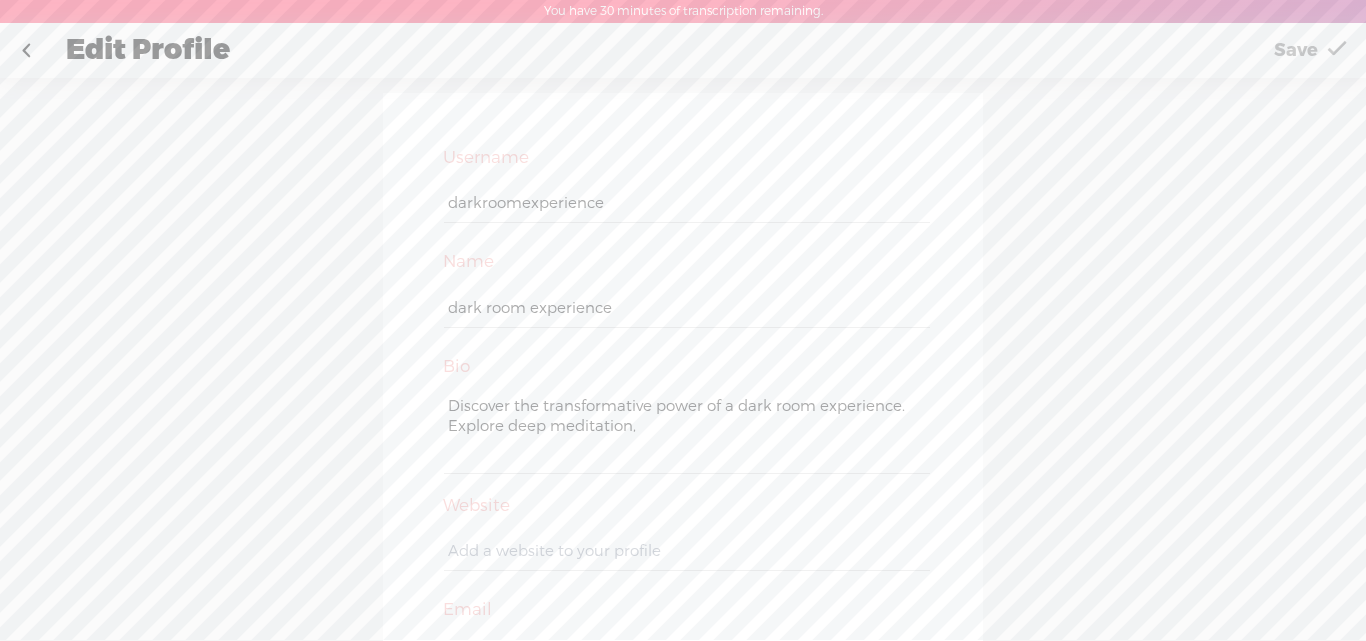 type on "Discover the transformative power of a dark room experience. Explore deep meditation," 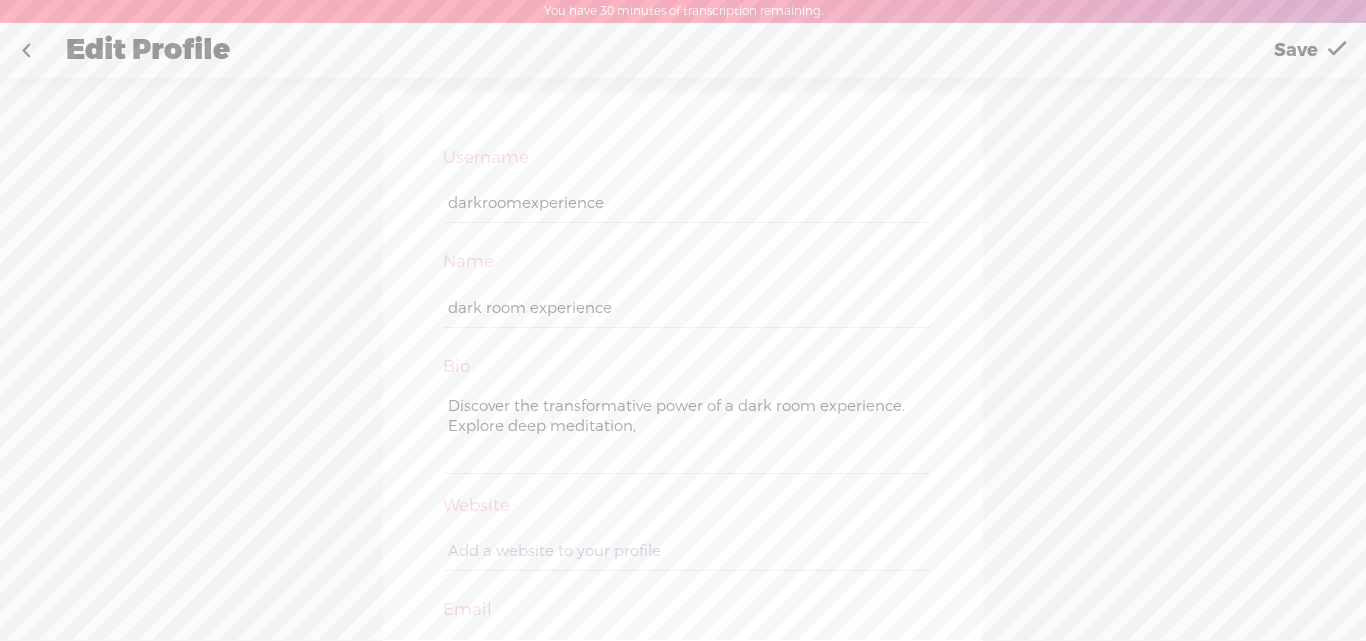 click at bounding box center [686, 551] 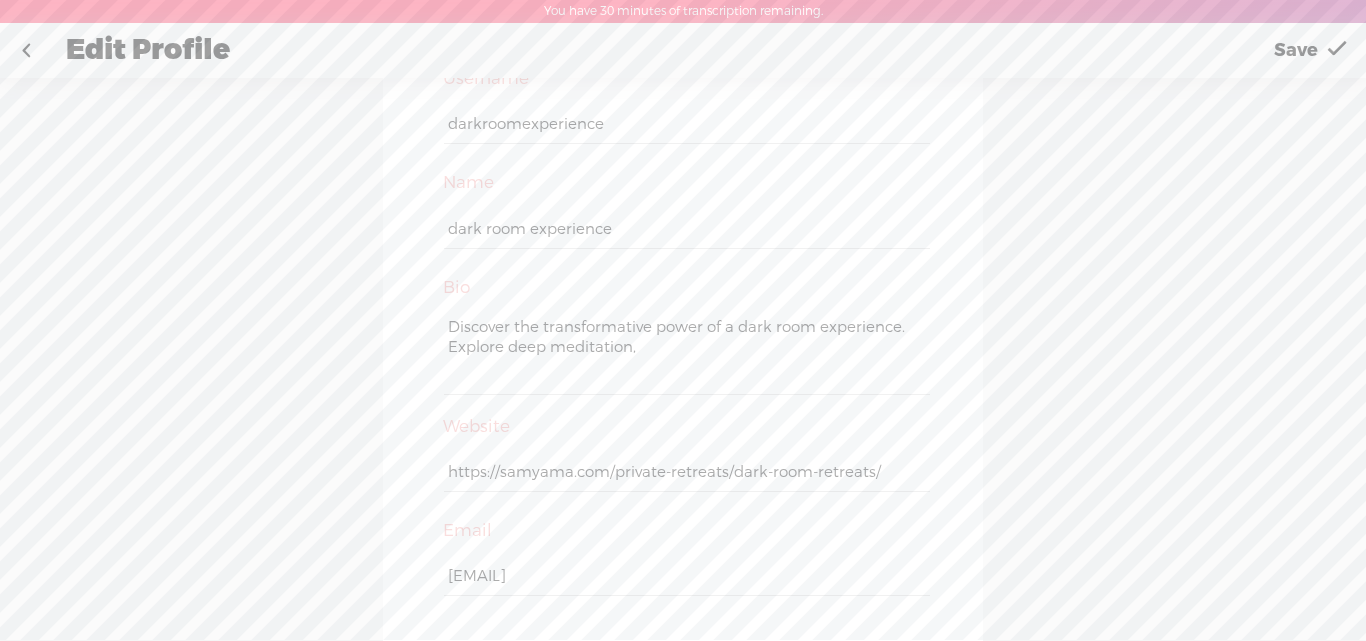 scroll, scrollTop: 102, scrollLeft: 0, axis: vertical 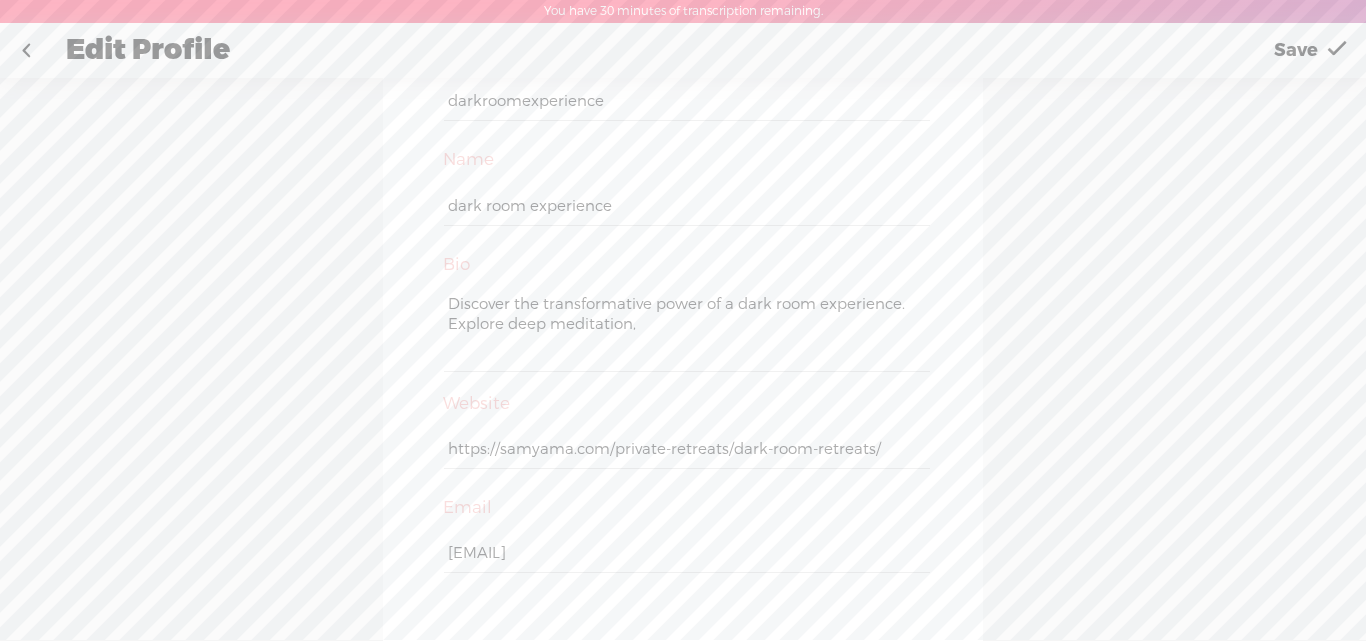 type on "https://samyama.com/private-retreats/dark-room-retreats/" 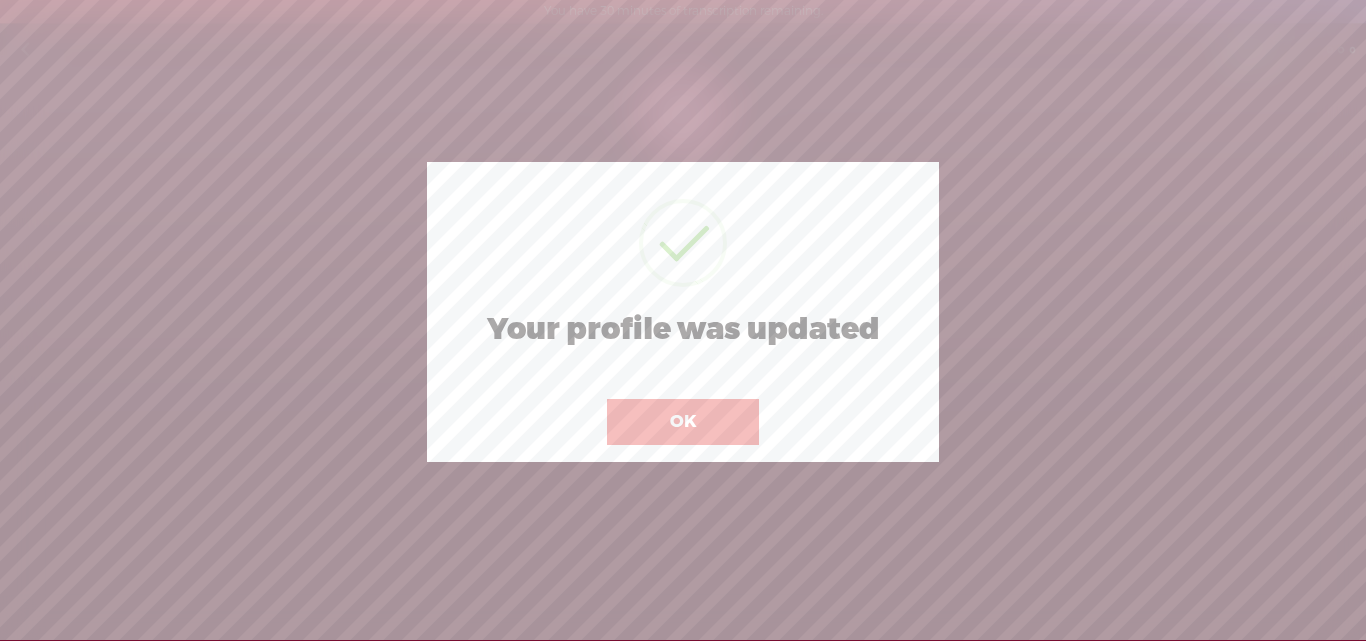 click on "OK" at bounding box center [683, 422] 